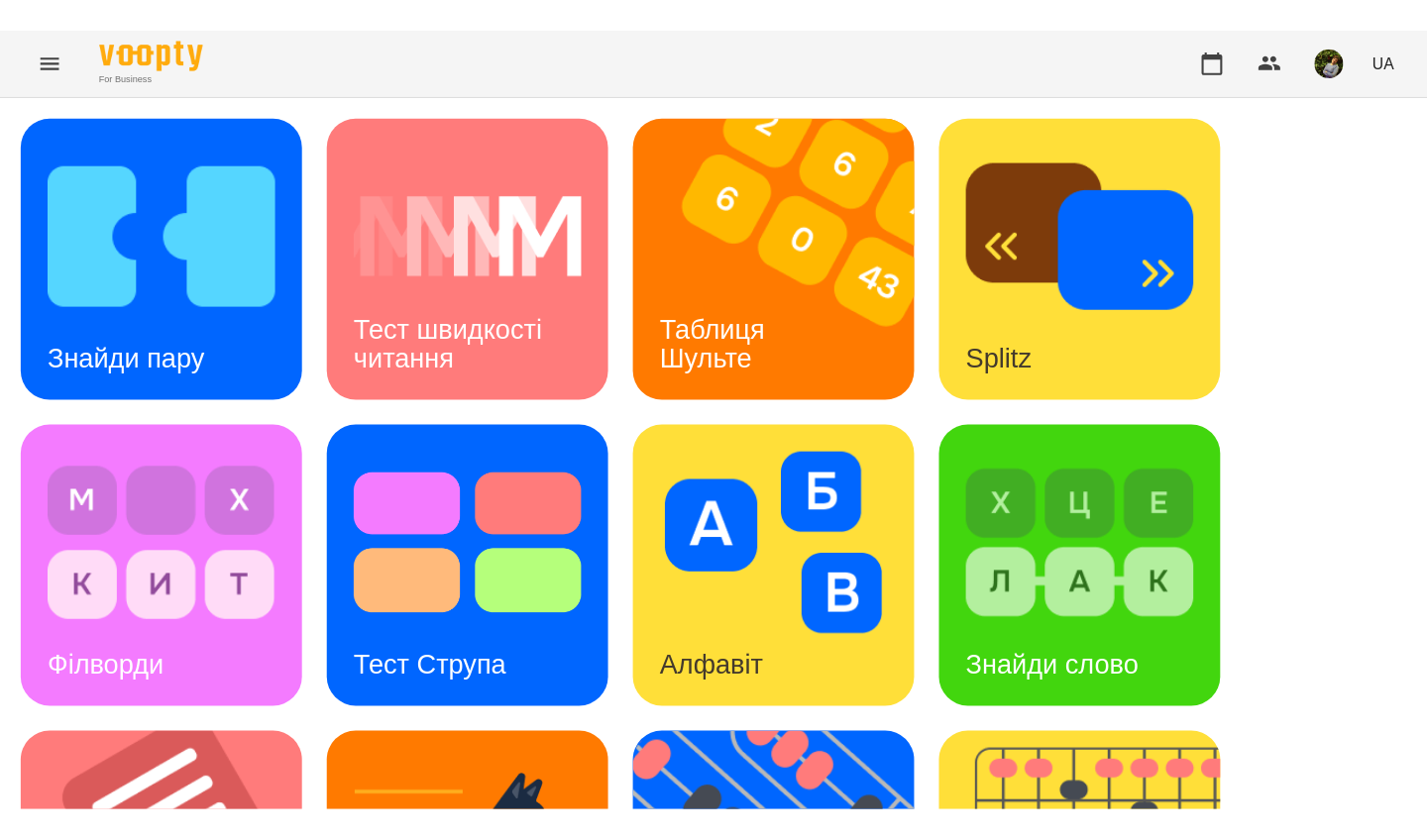 scroll, scrollTop: 0, scrollLeft: 0, axis: both 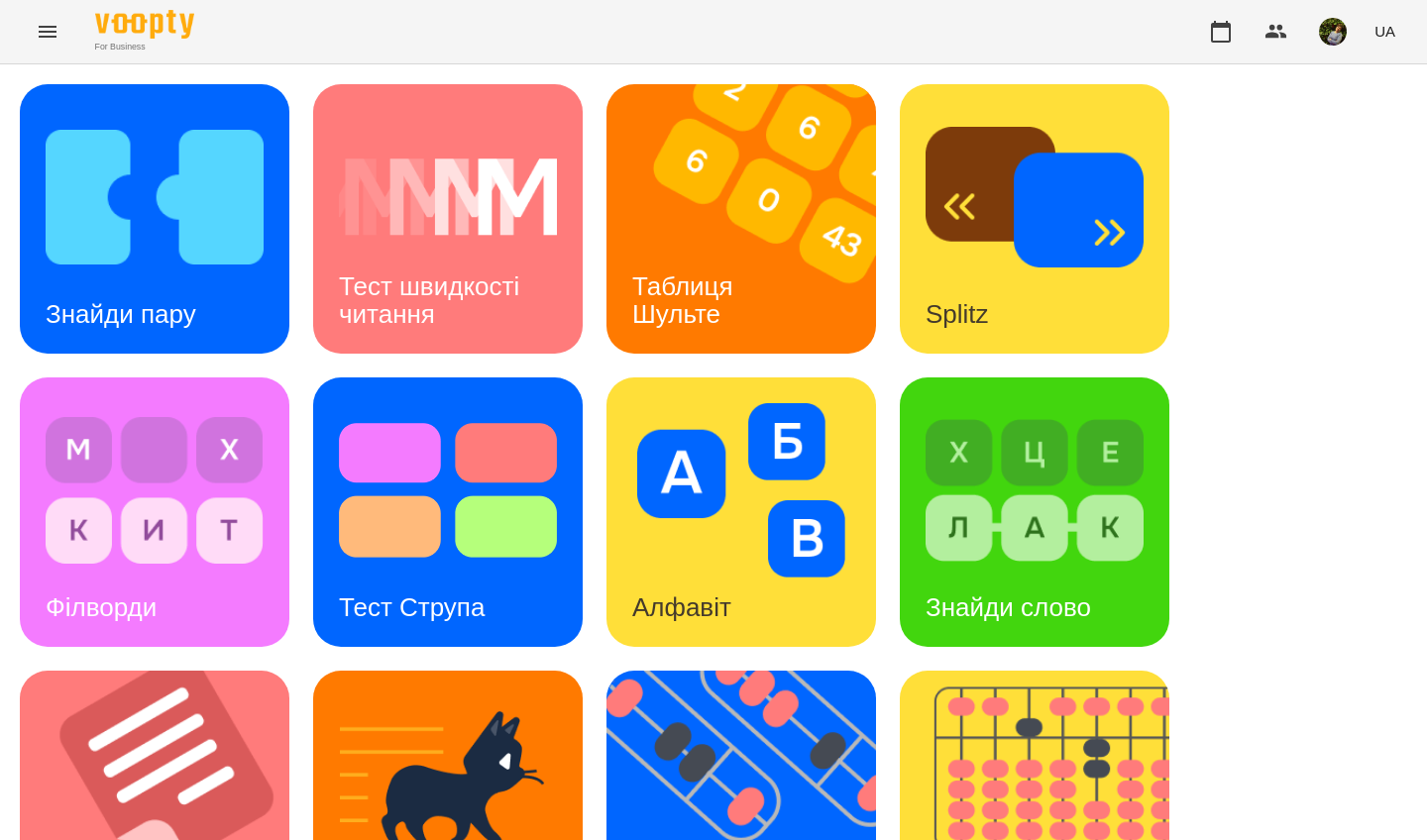 click at bounding box center [155, 1077] 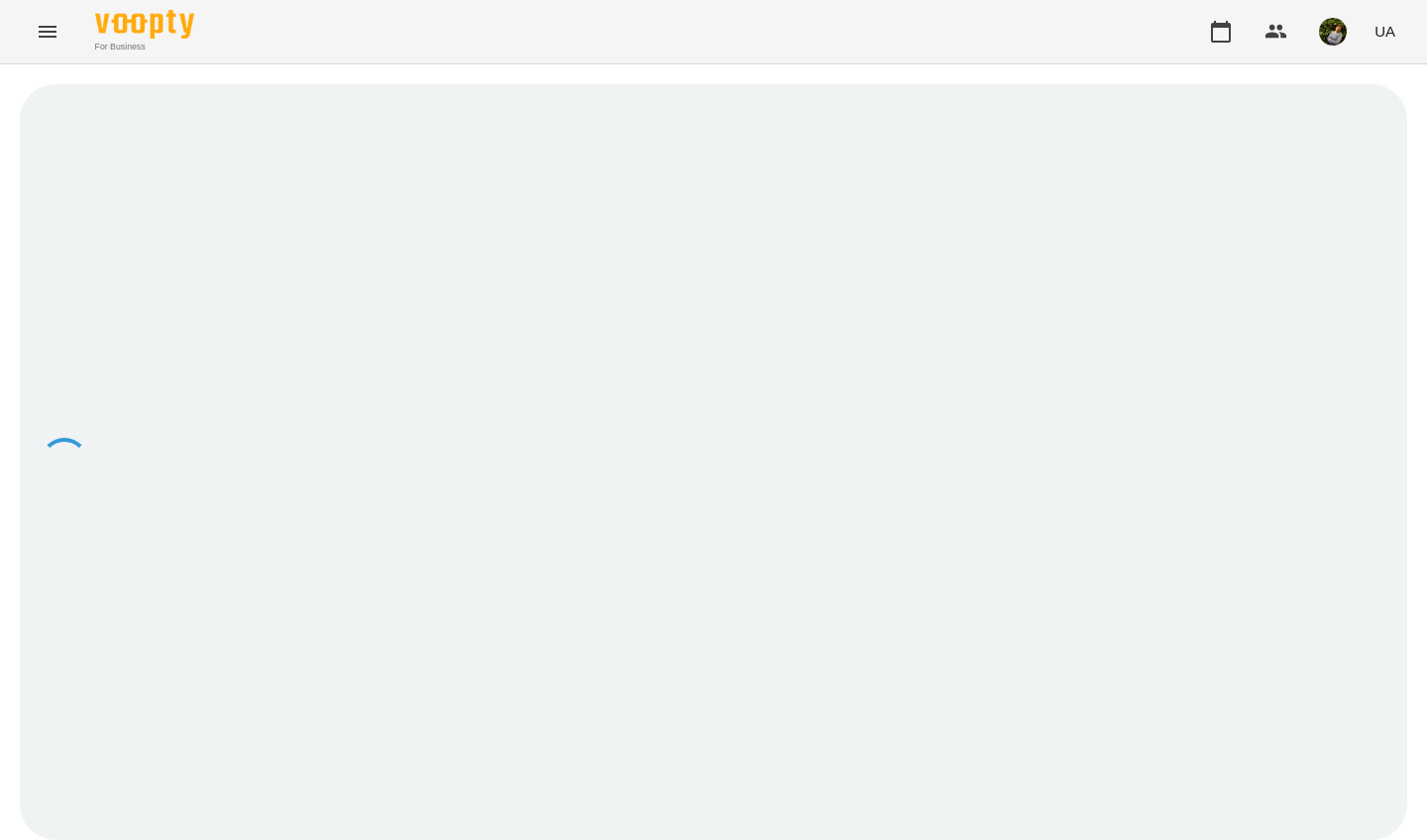 scroll, scrollTop: 0, scrollLeft: 0, axis: both 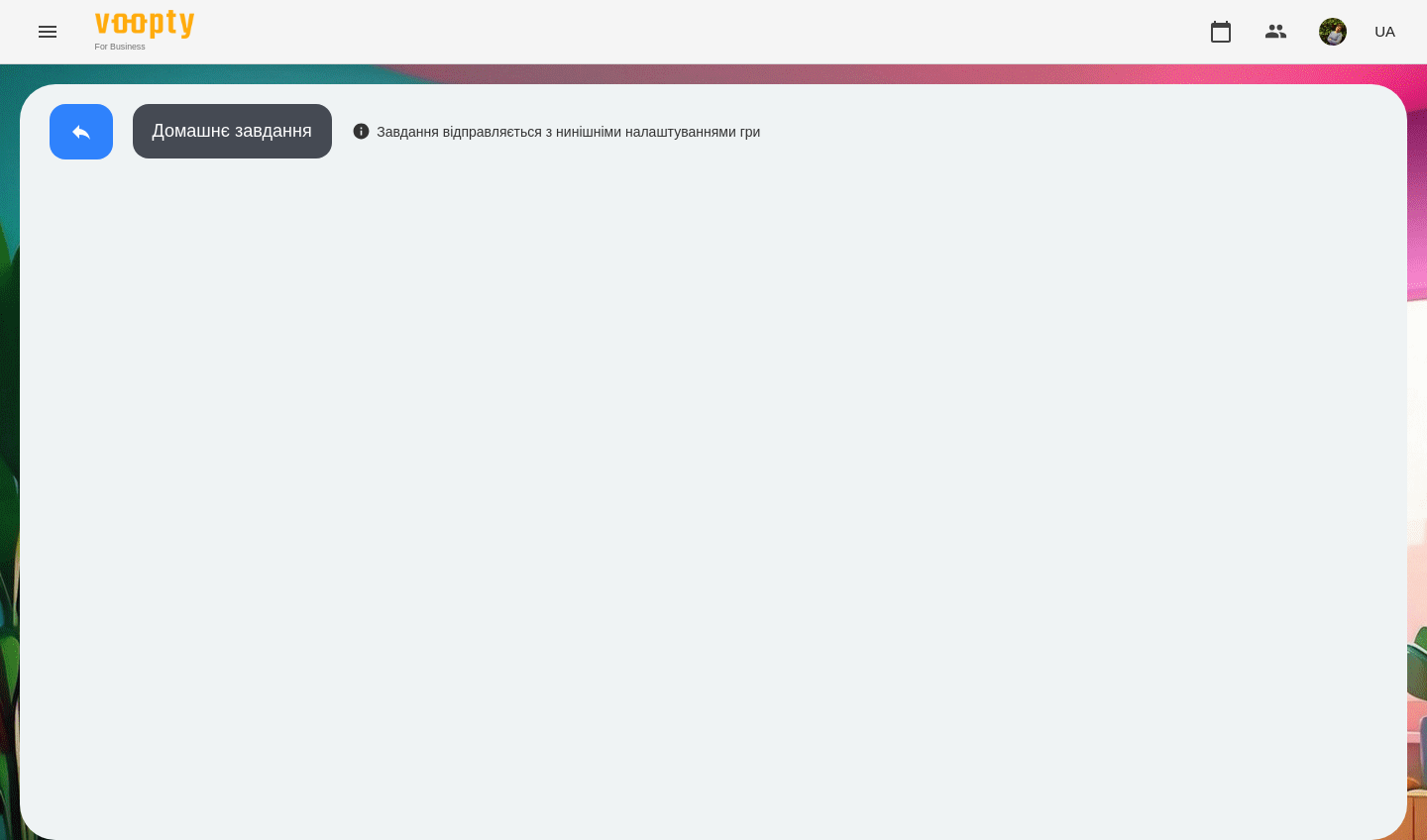 click 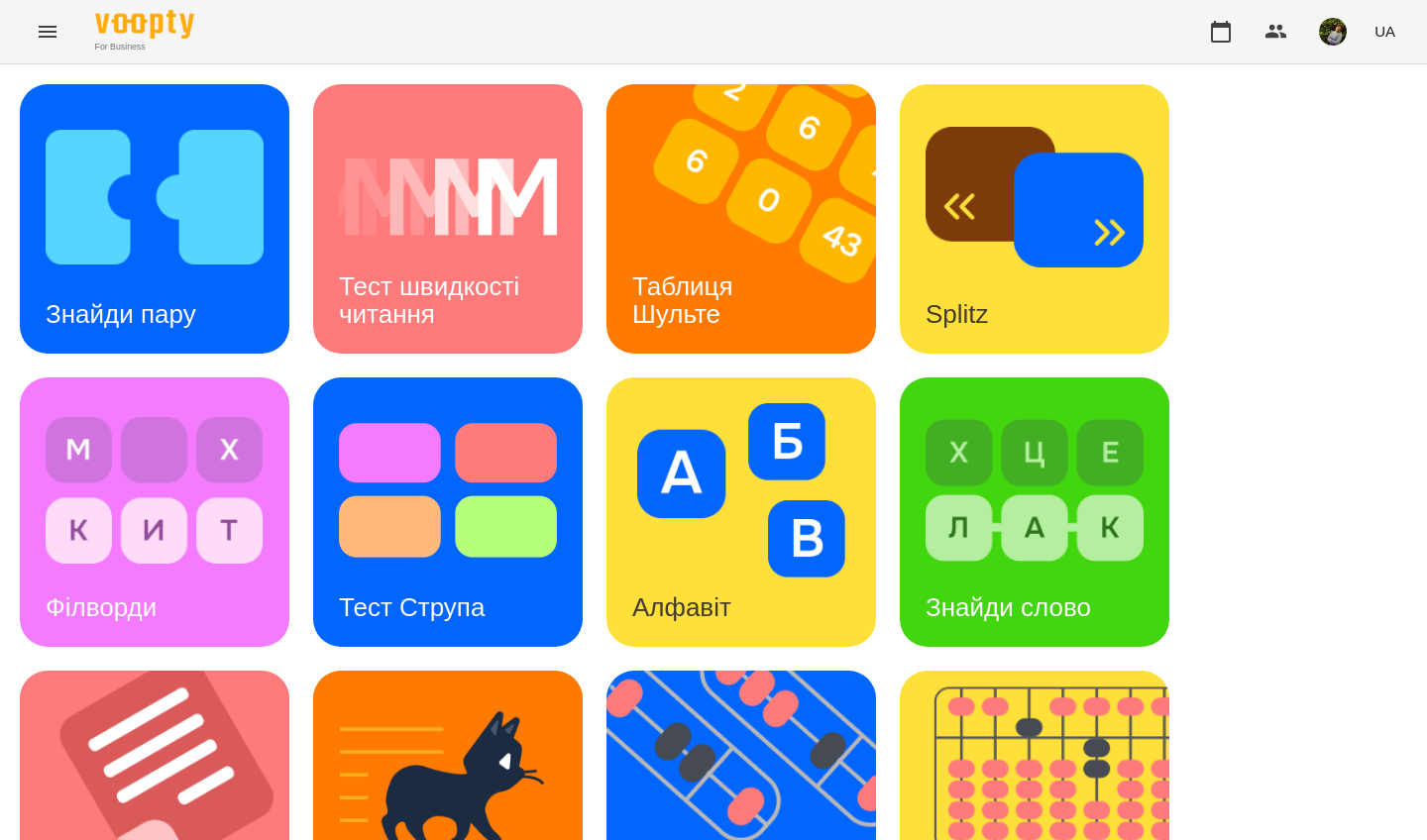 scroll, scrollTop: 706, scrollLeft: 0, axis: vertical 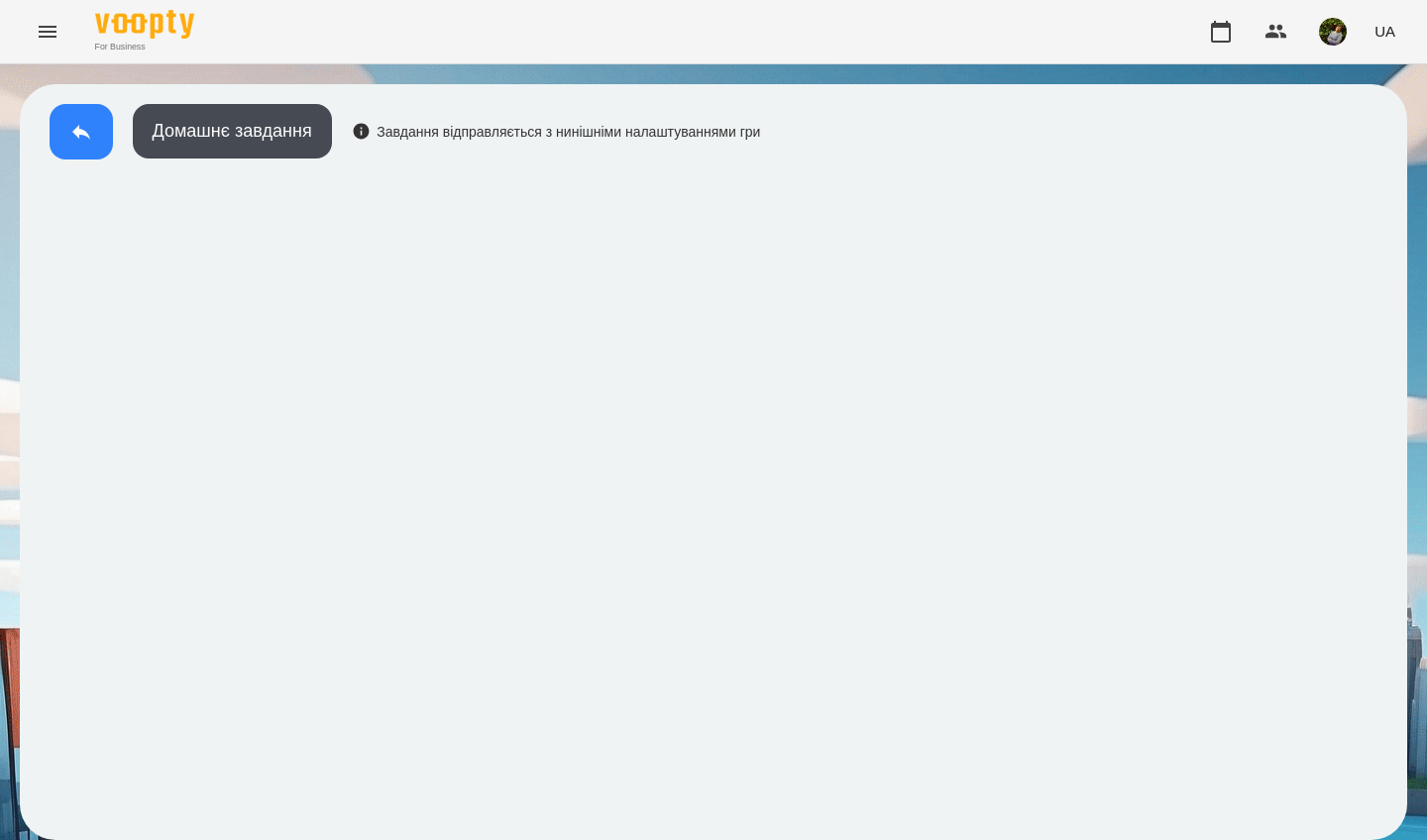 click 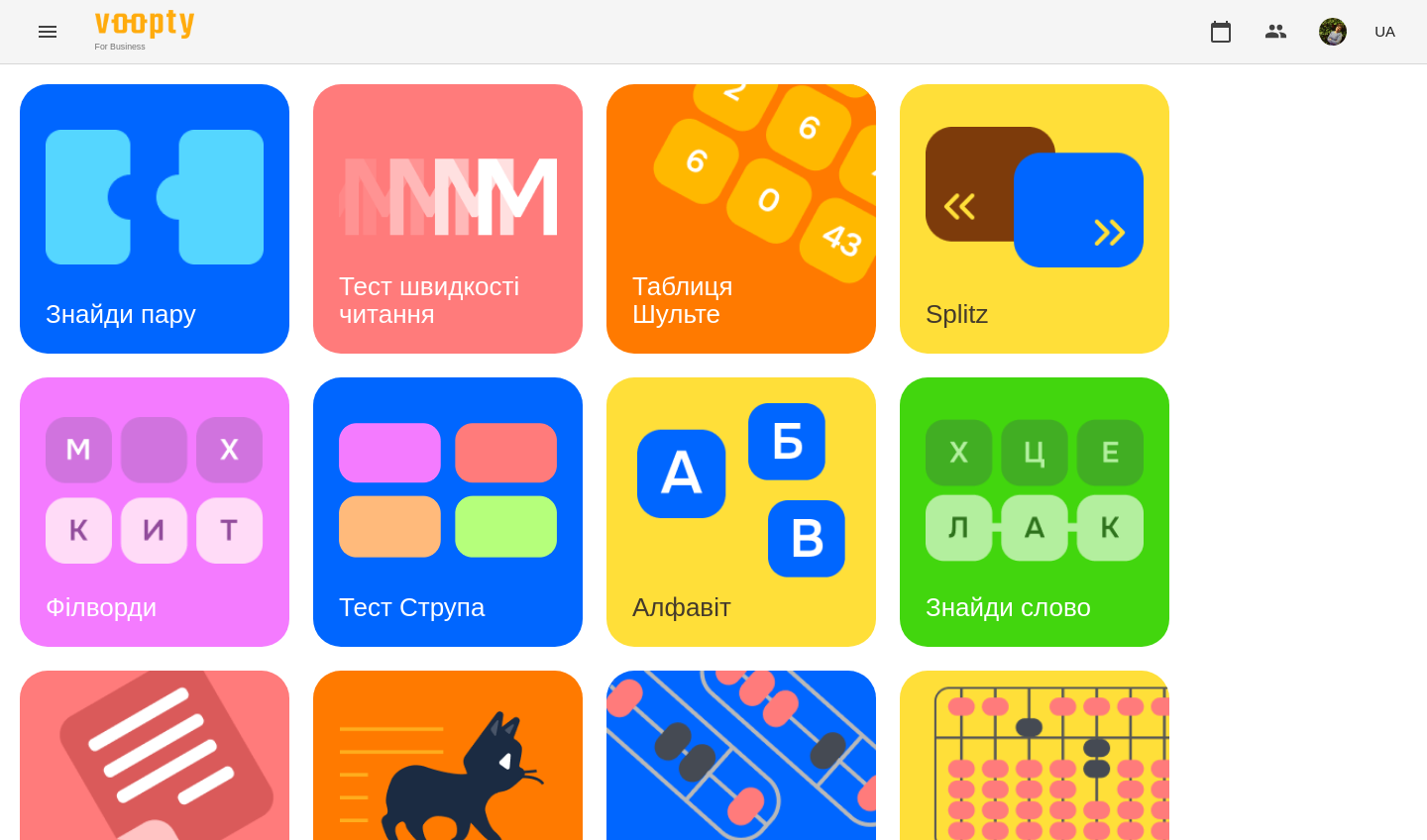 click on "Тест швидкості читання" at bounding box center [448, 300] 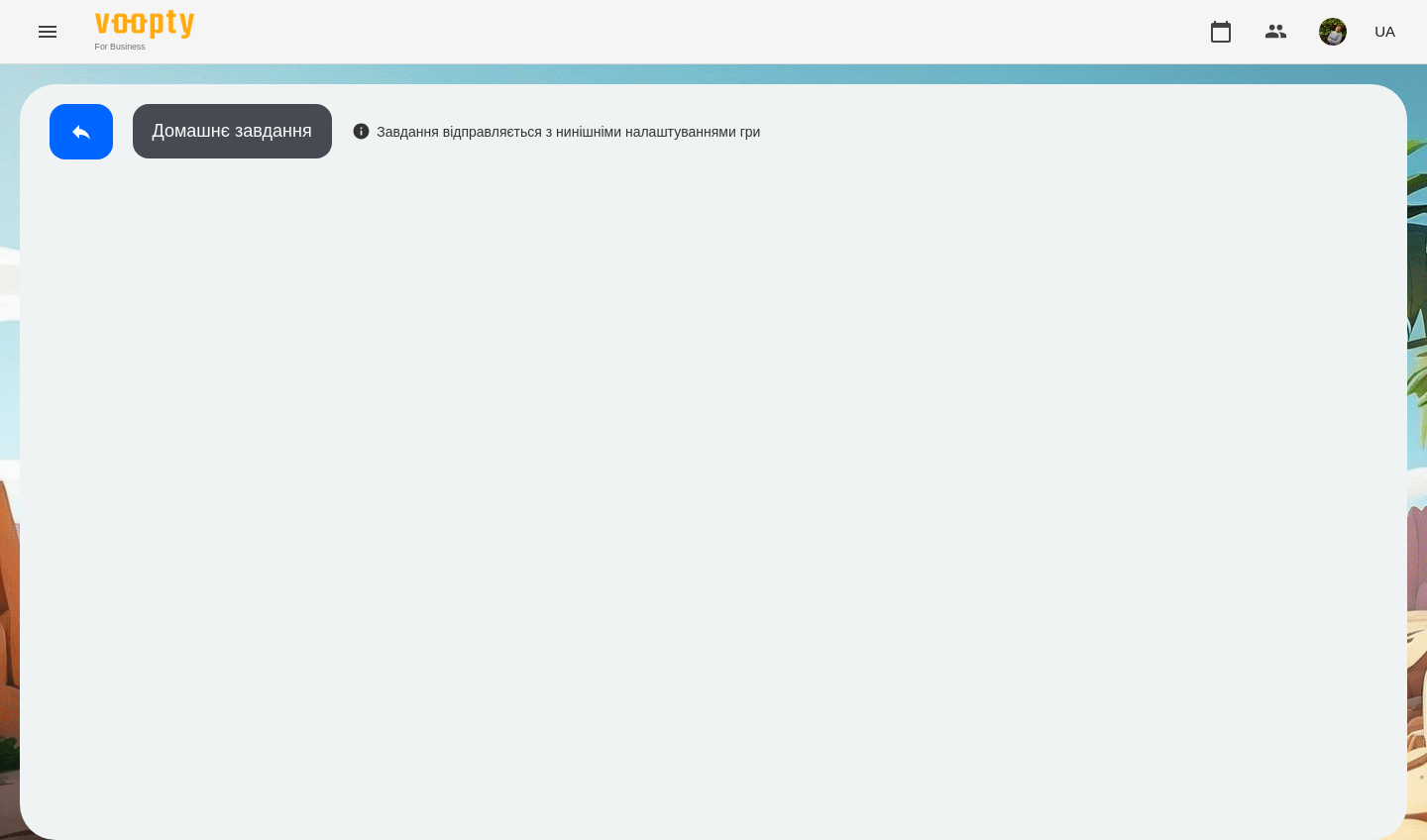 click on "Домашнє завдання Завдання відправляється з нинішніми налаштуваннями гри" at bounding box center (714, 462) 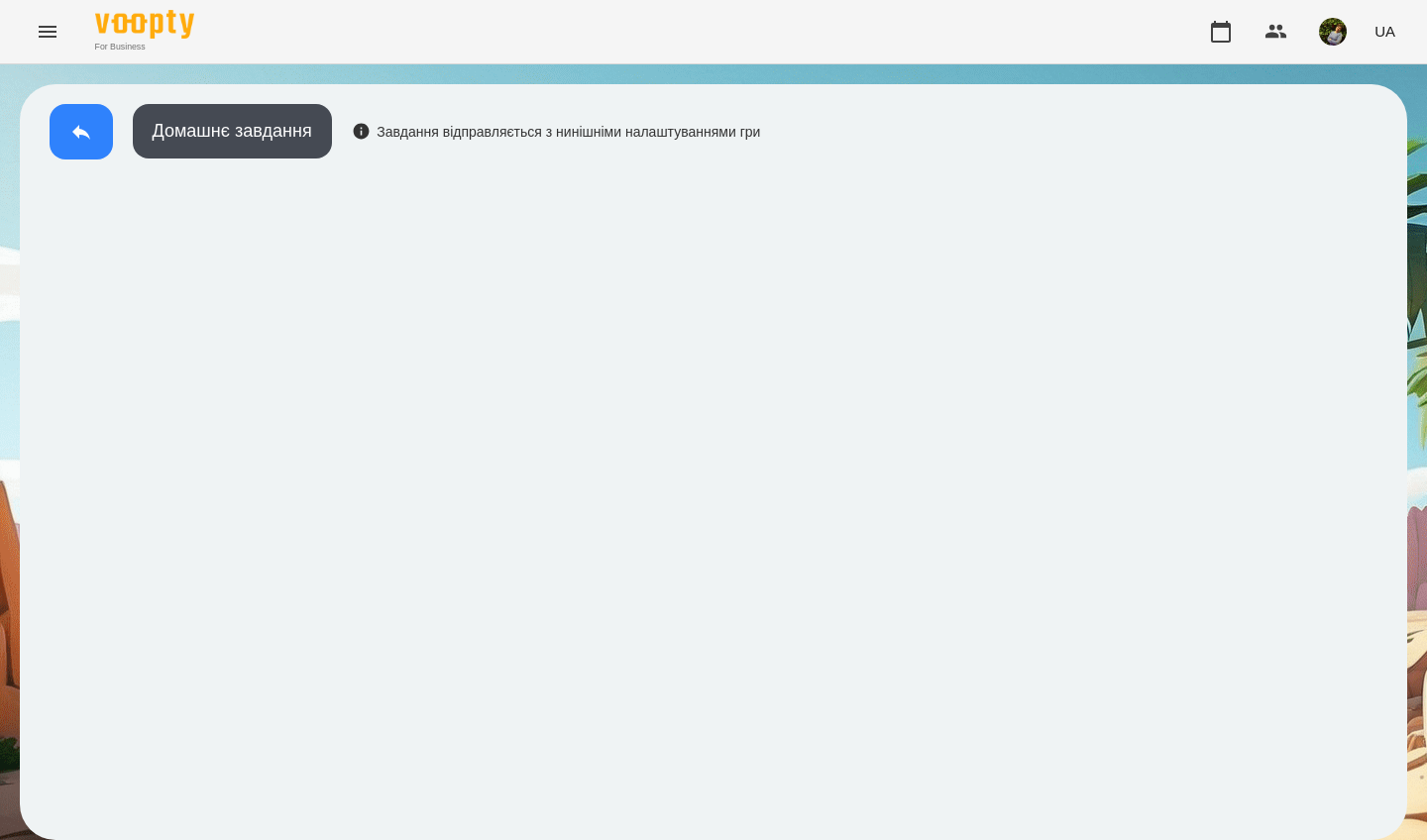 click at bounding box center [81, 132] 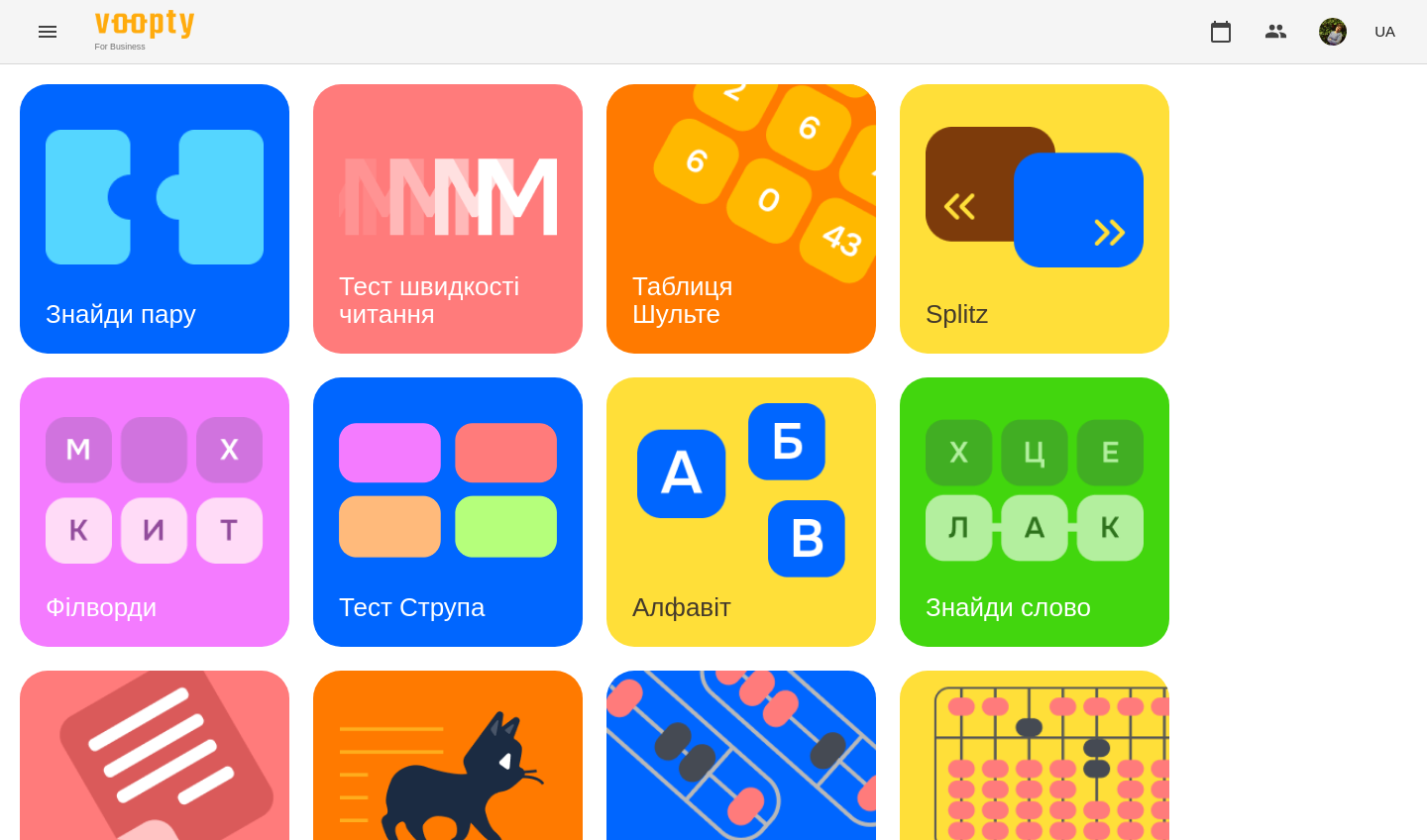 scroll, scrollTop: 706, scrollLeft: 0, axis: vertical 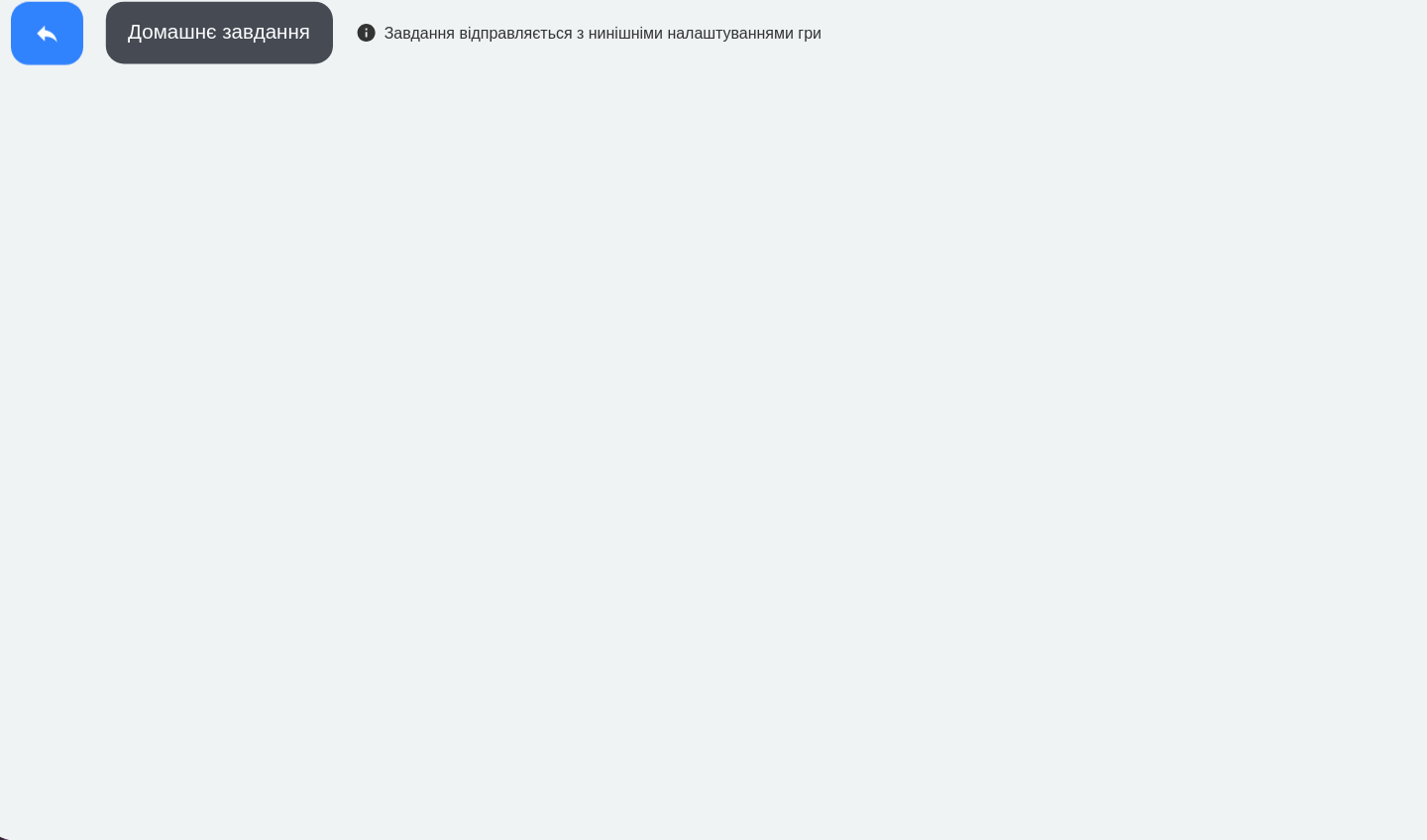 click at bounding box center (81, 132) 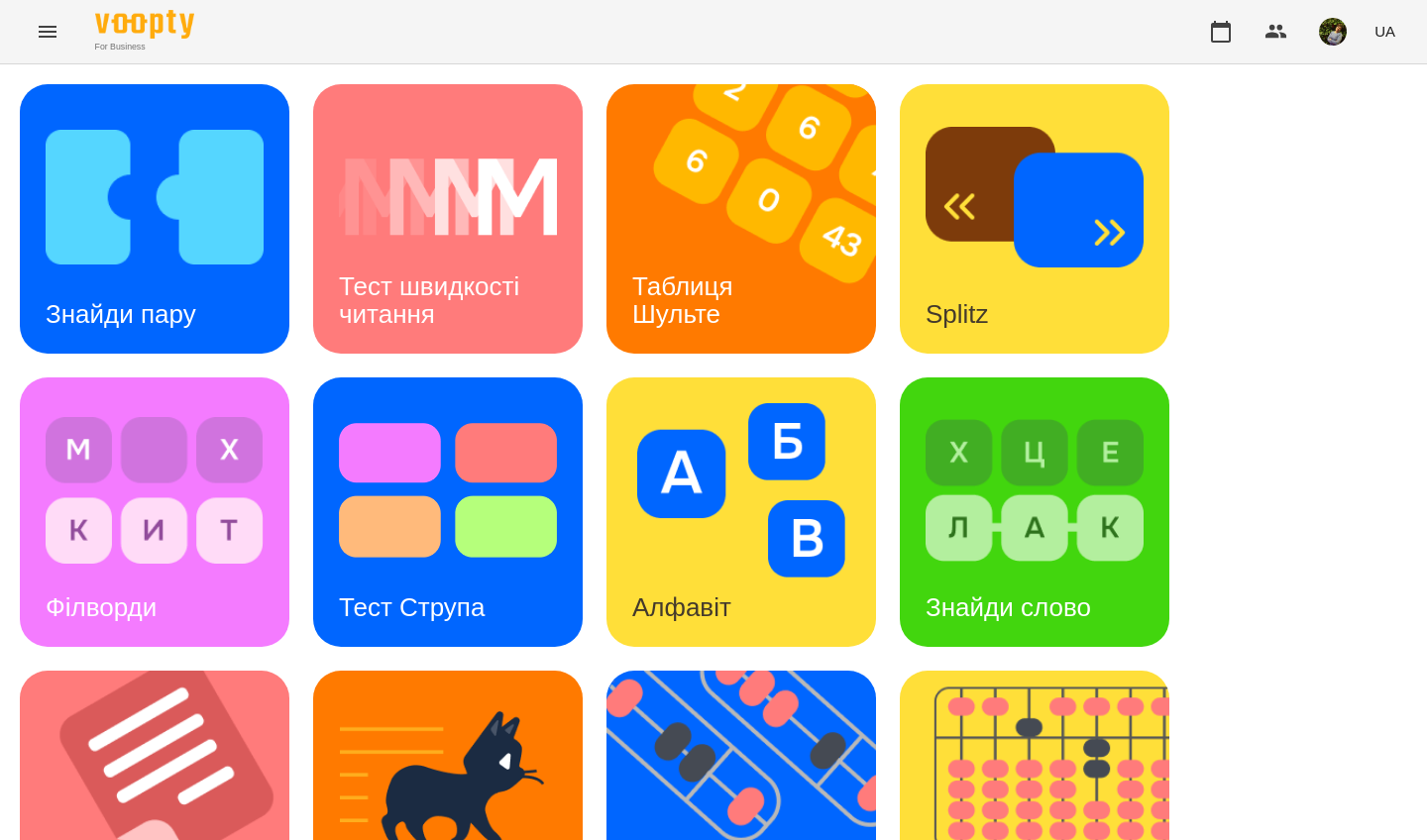 click at bounding box center [155, 197] 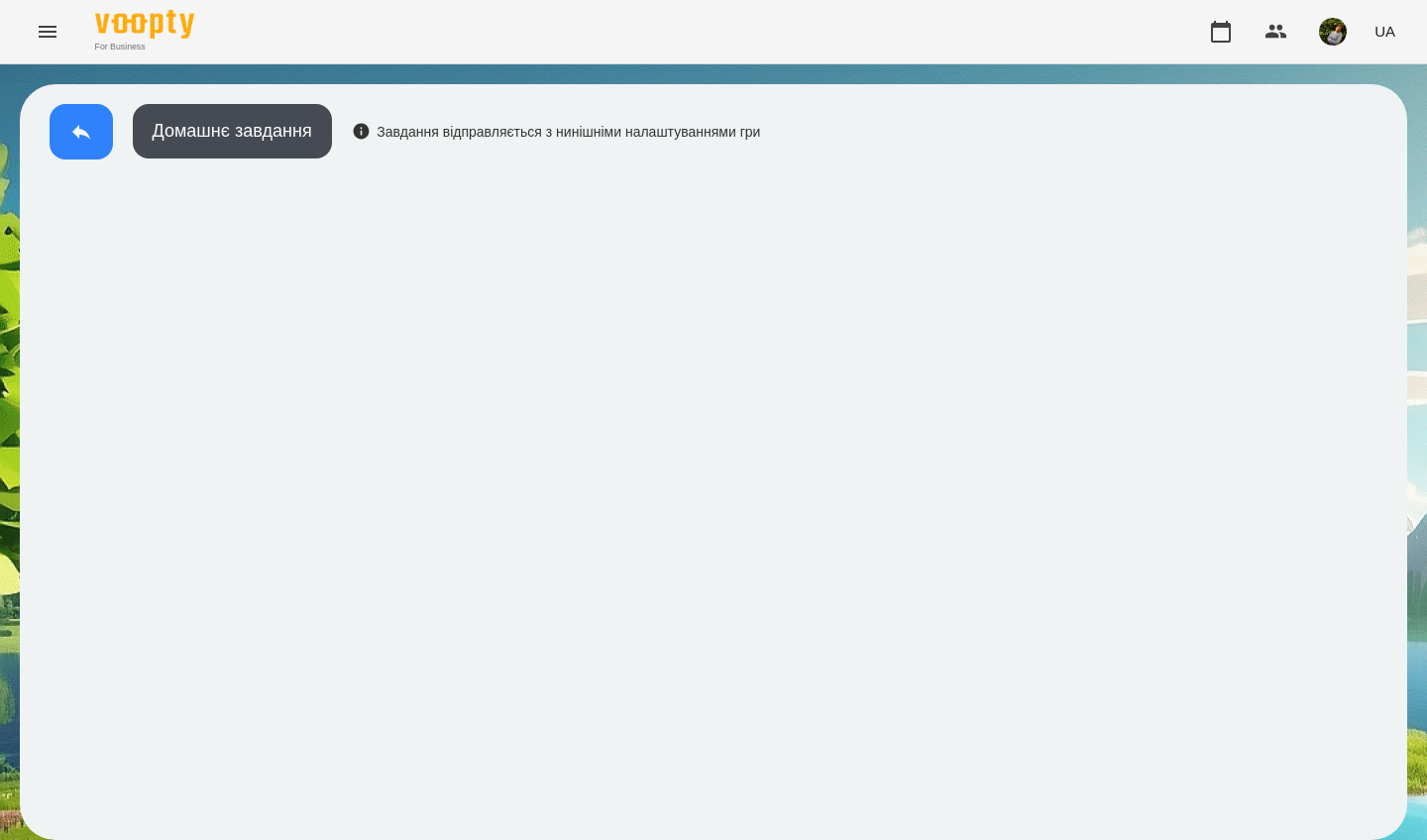 click 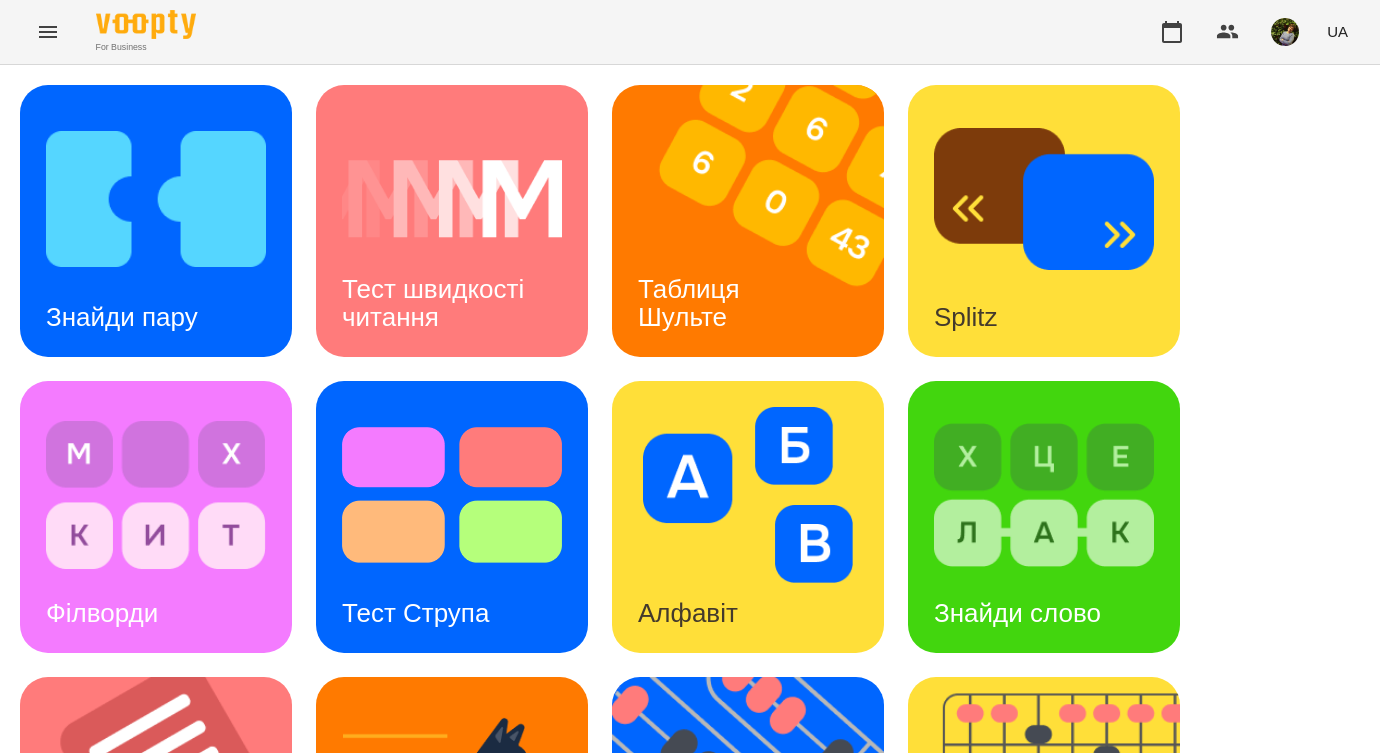 click 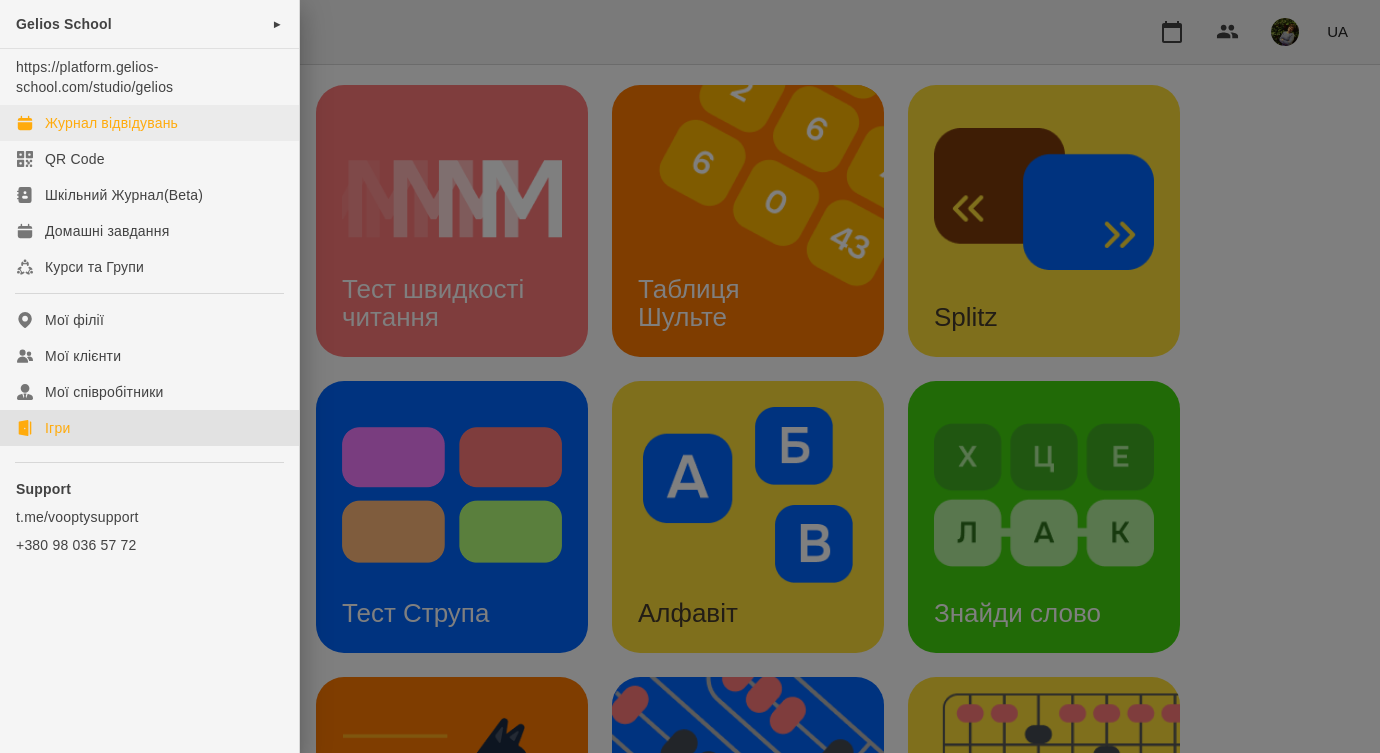 click on "Журнал відвідувань" at bounding box center [111, 123] 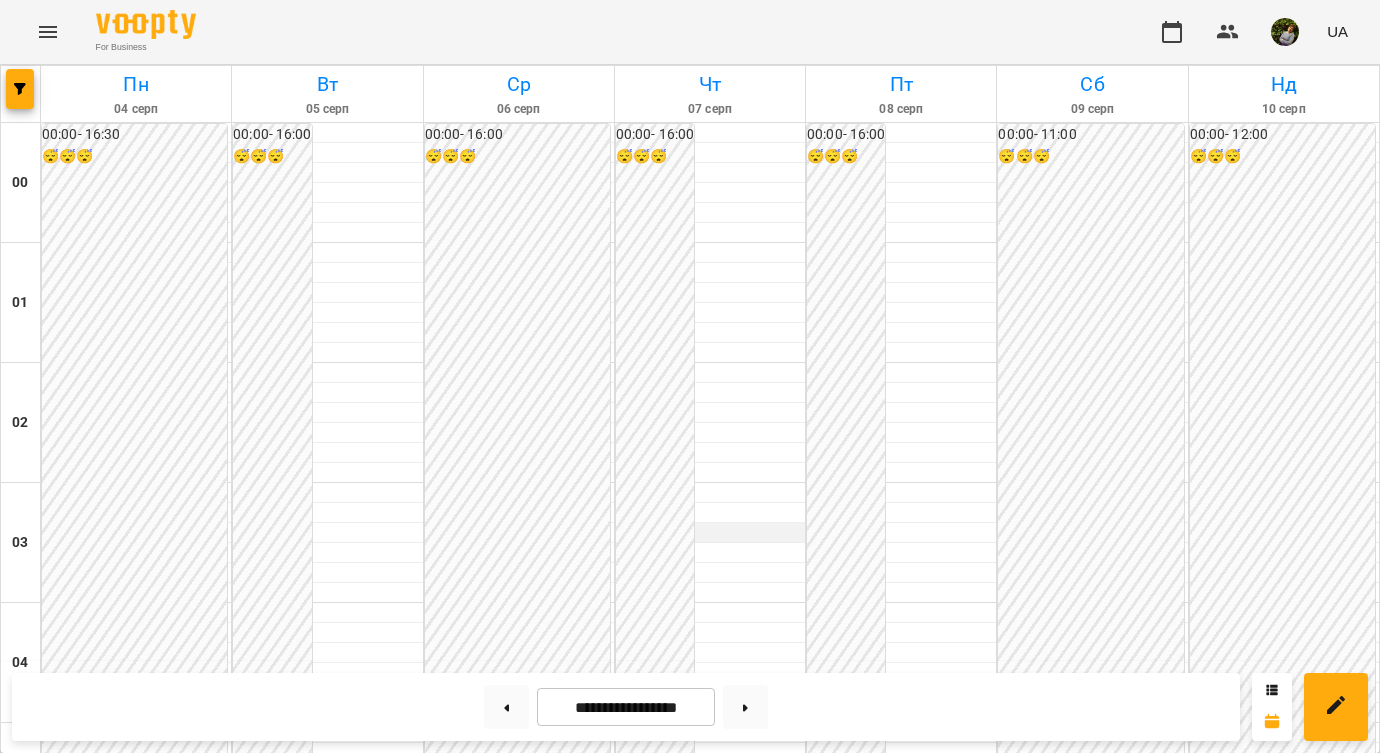 scroll, scrollTop: 1141, scrollLeft: 0, axis: vertical 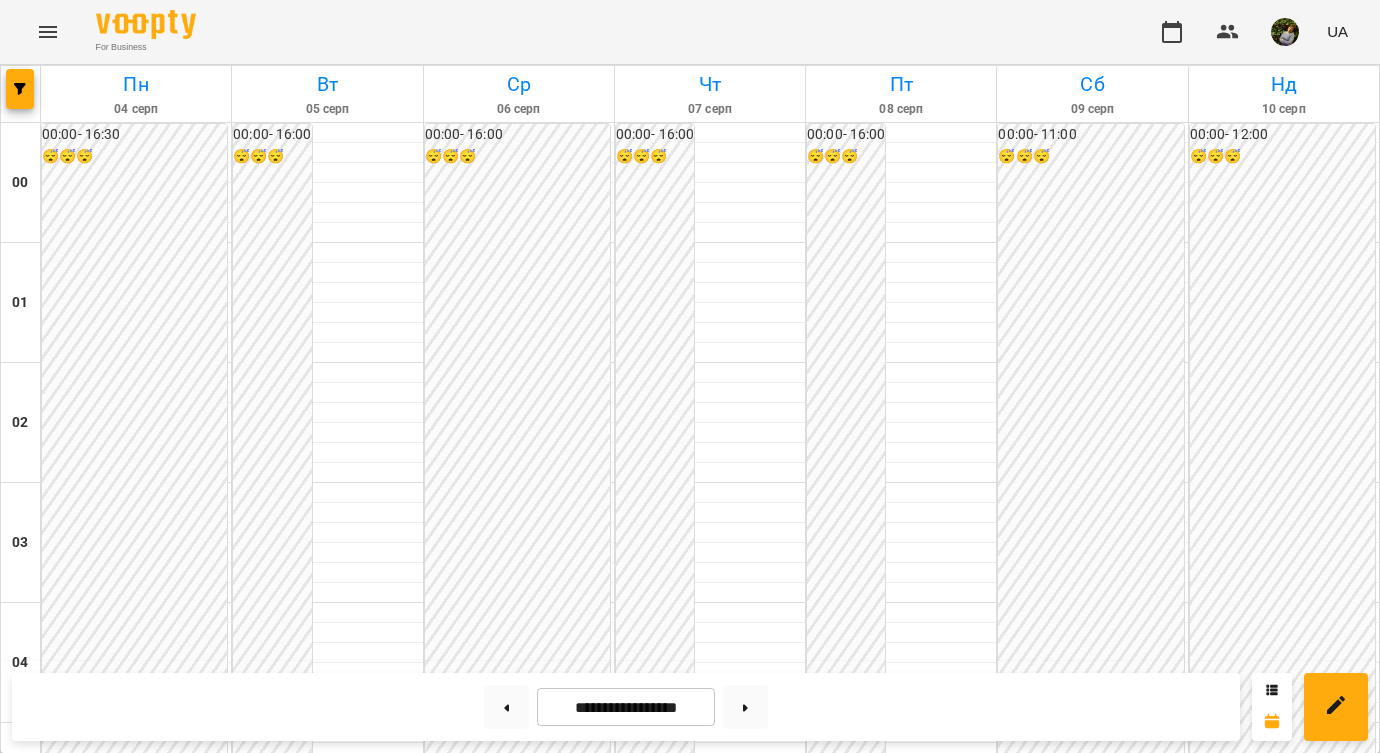 click on "12:00" at bounding box center (750, 1591) 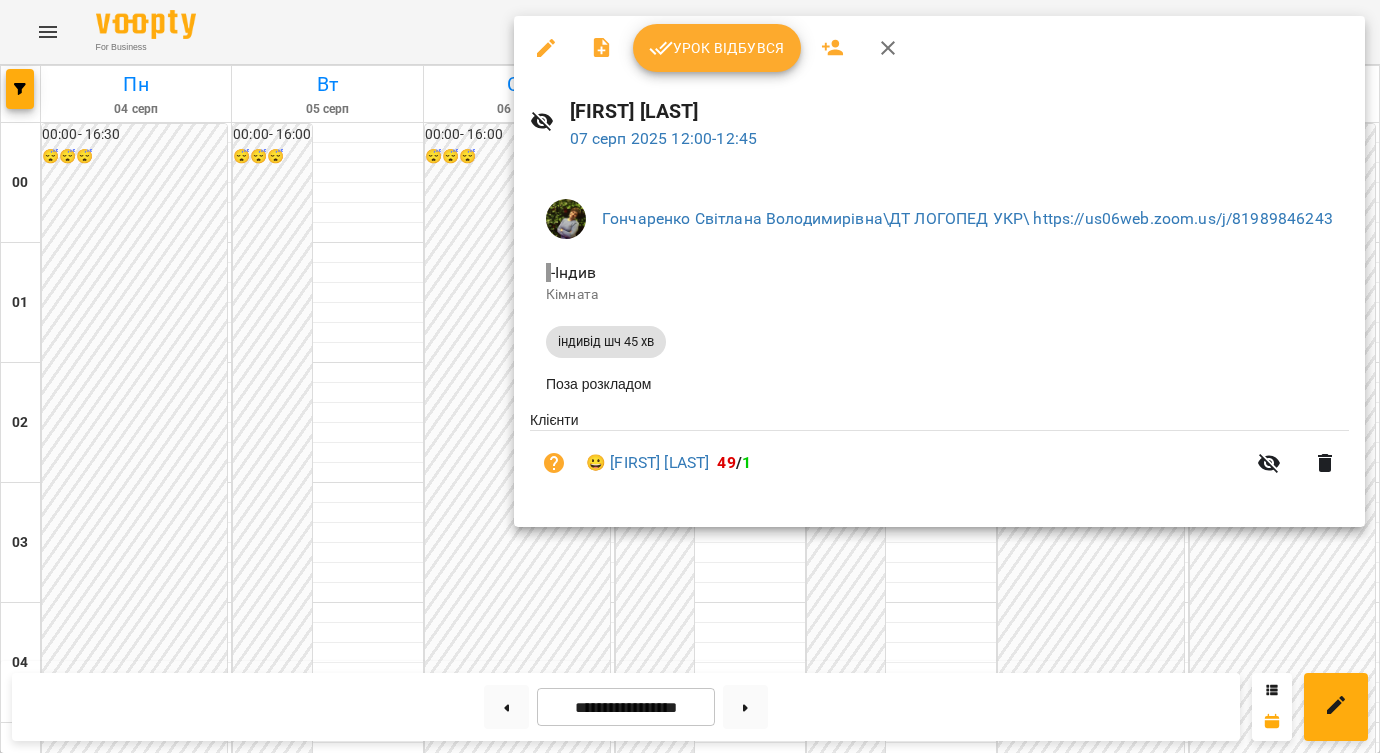 click on "Урок відбувся" at bounding box center [717, 48] 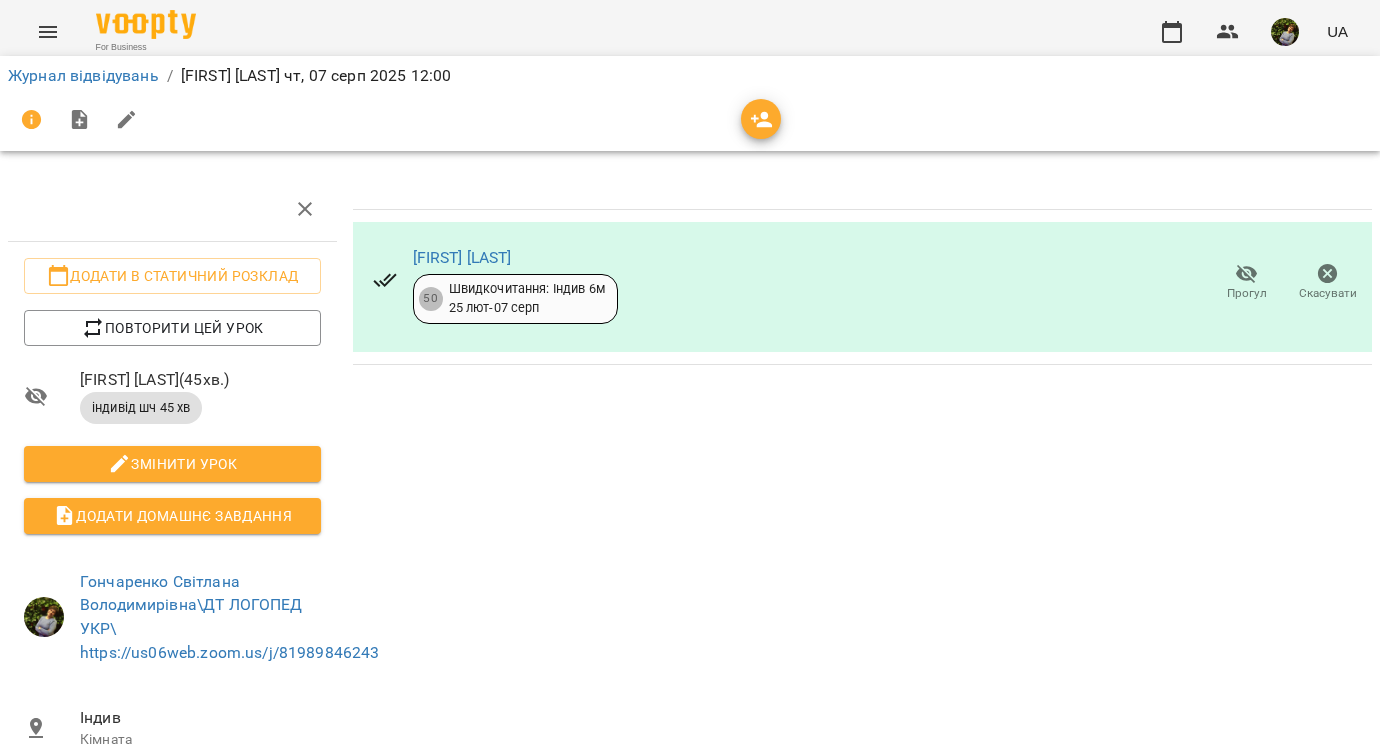 click 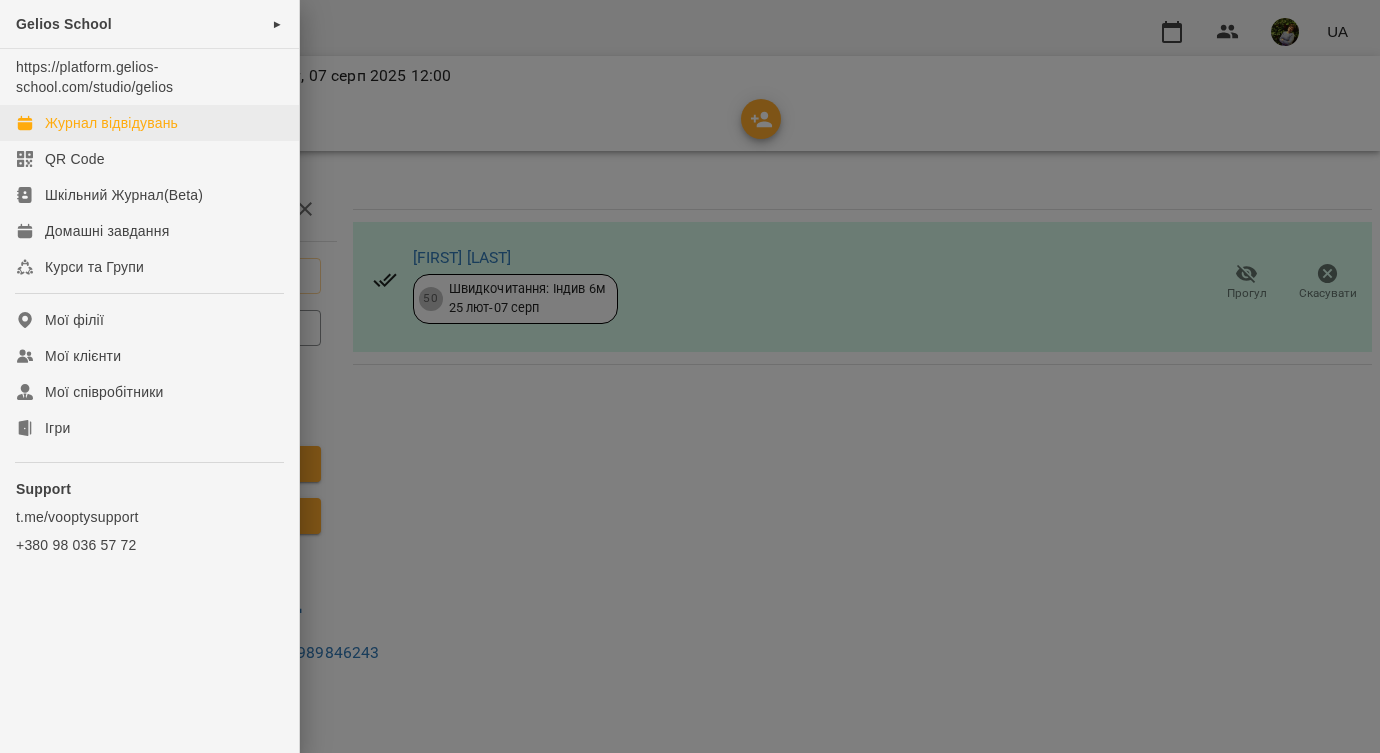 click on "Журнал відвідувань" at bounding box center [111, 123] 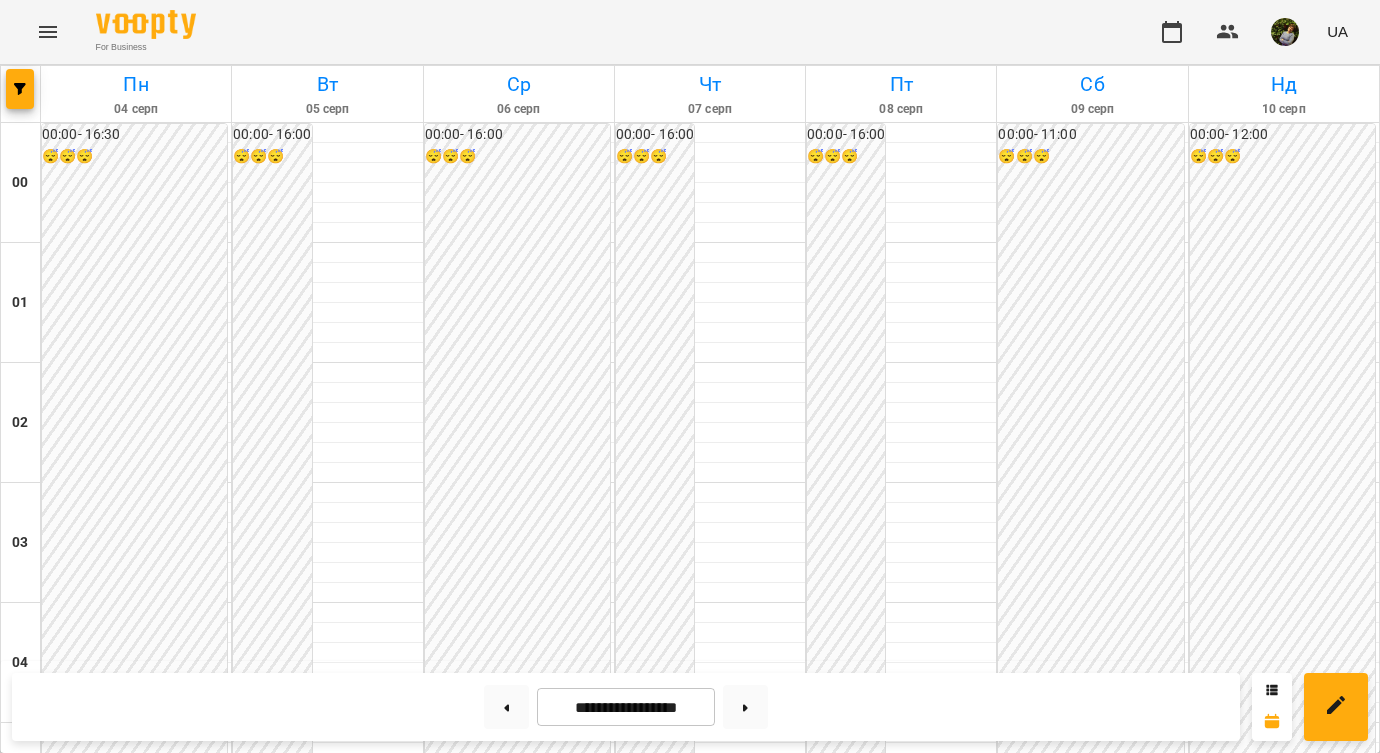 scroll, scrollTop: 2327, scrollLeft: 0, axis: vertical 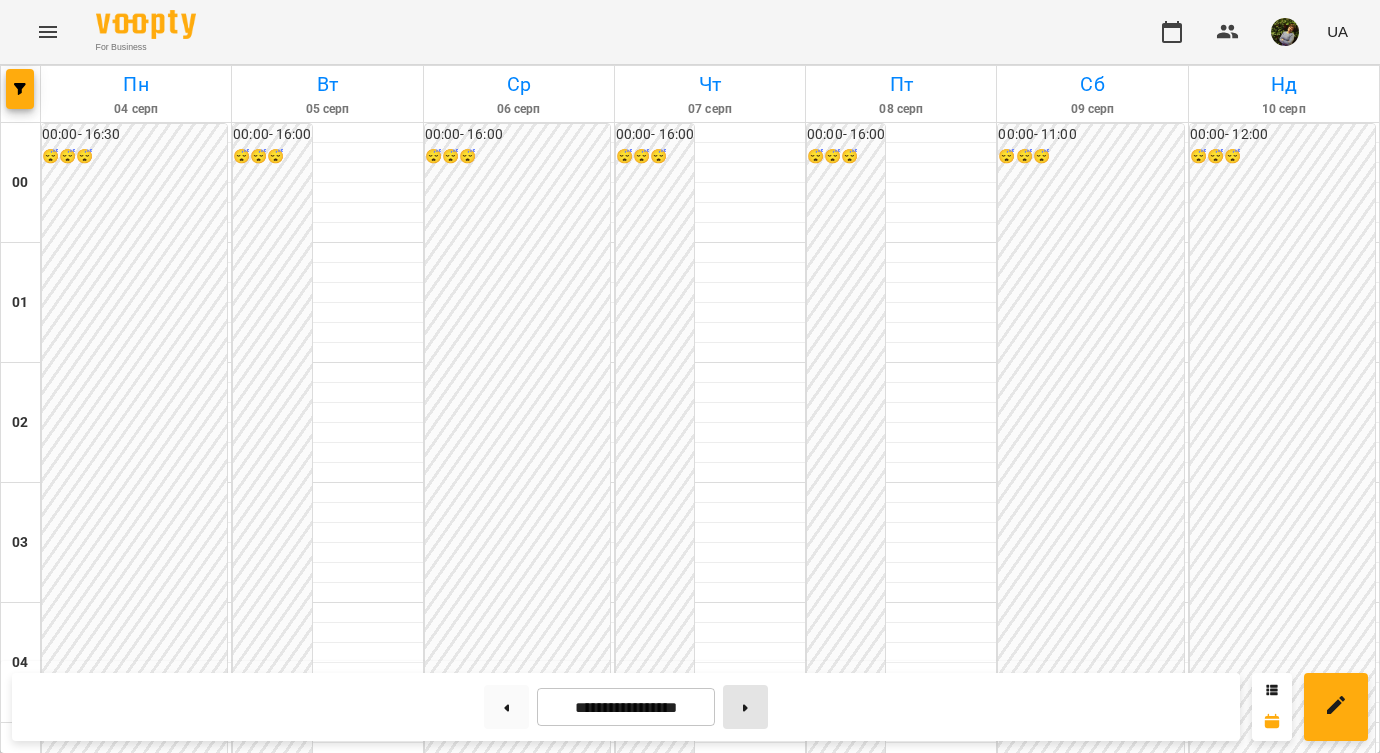 click at bounding box center [745, 707] 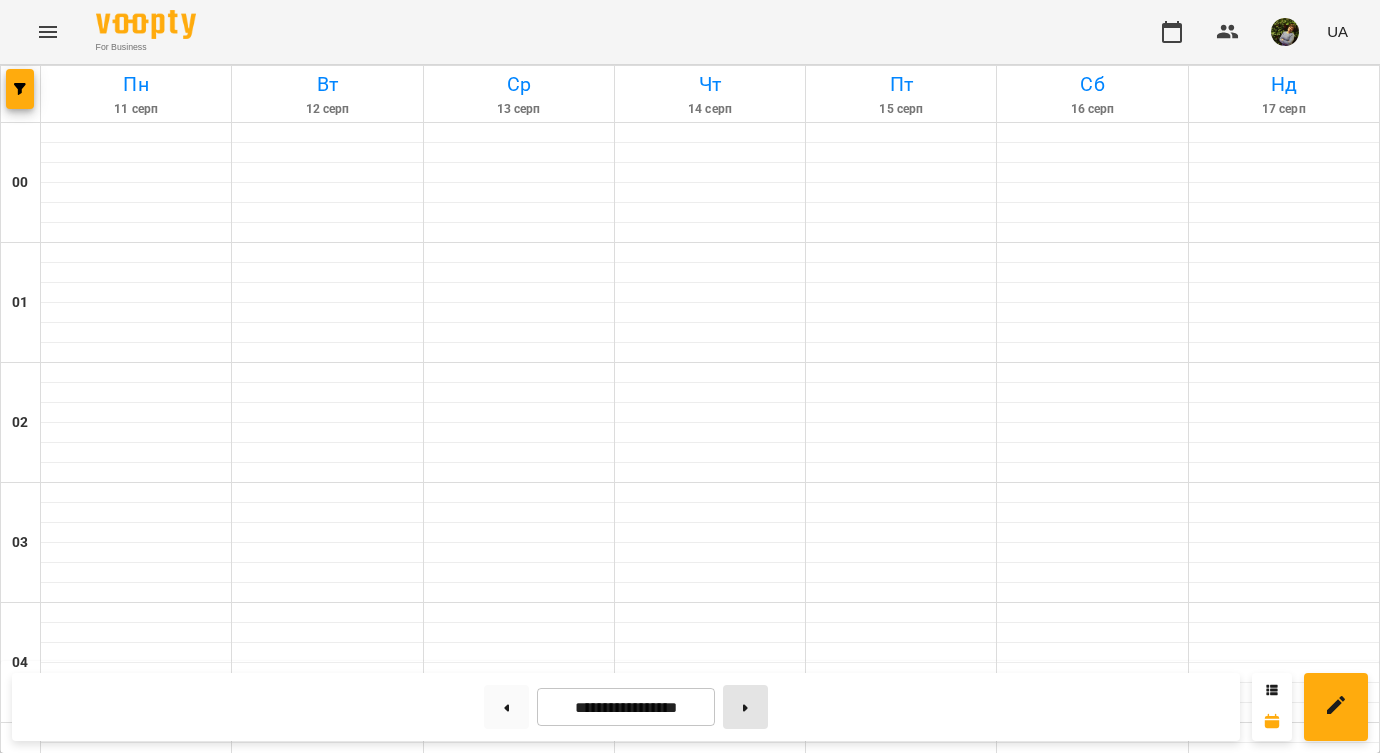 type on "**********" 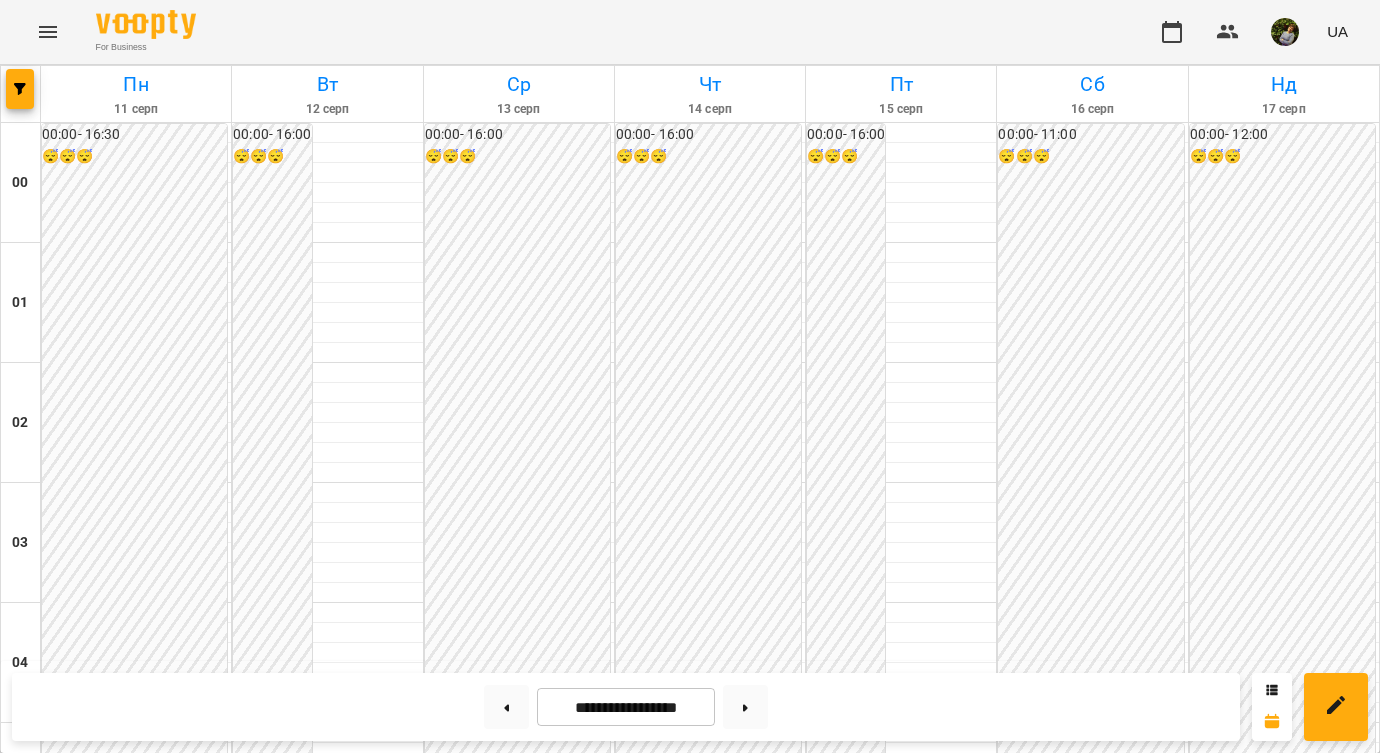 scroll, scrollTop: 2021, scrollLeft: 0, axis: vertical 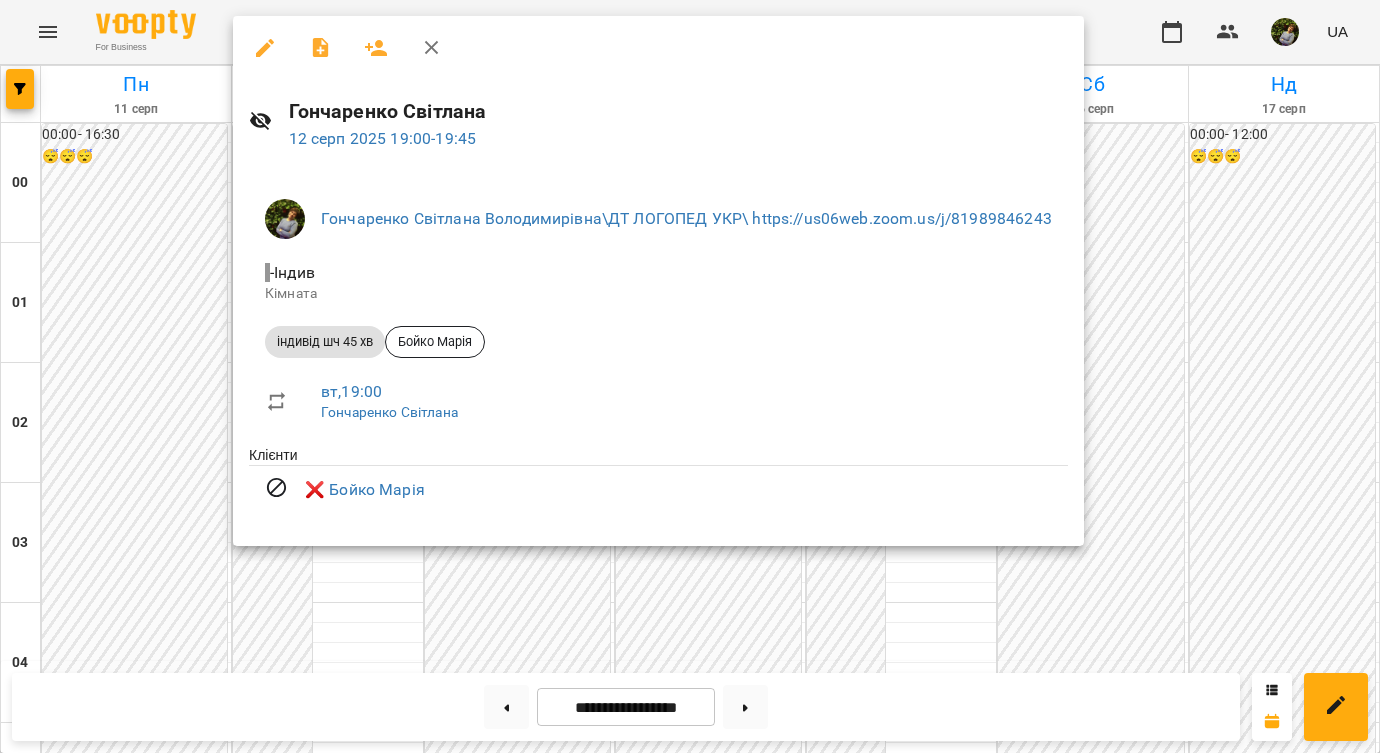 click at bounding box center (690, 376) 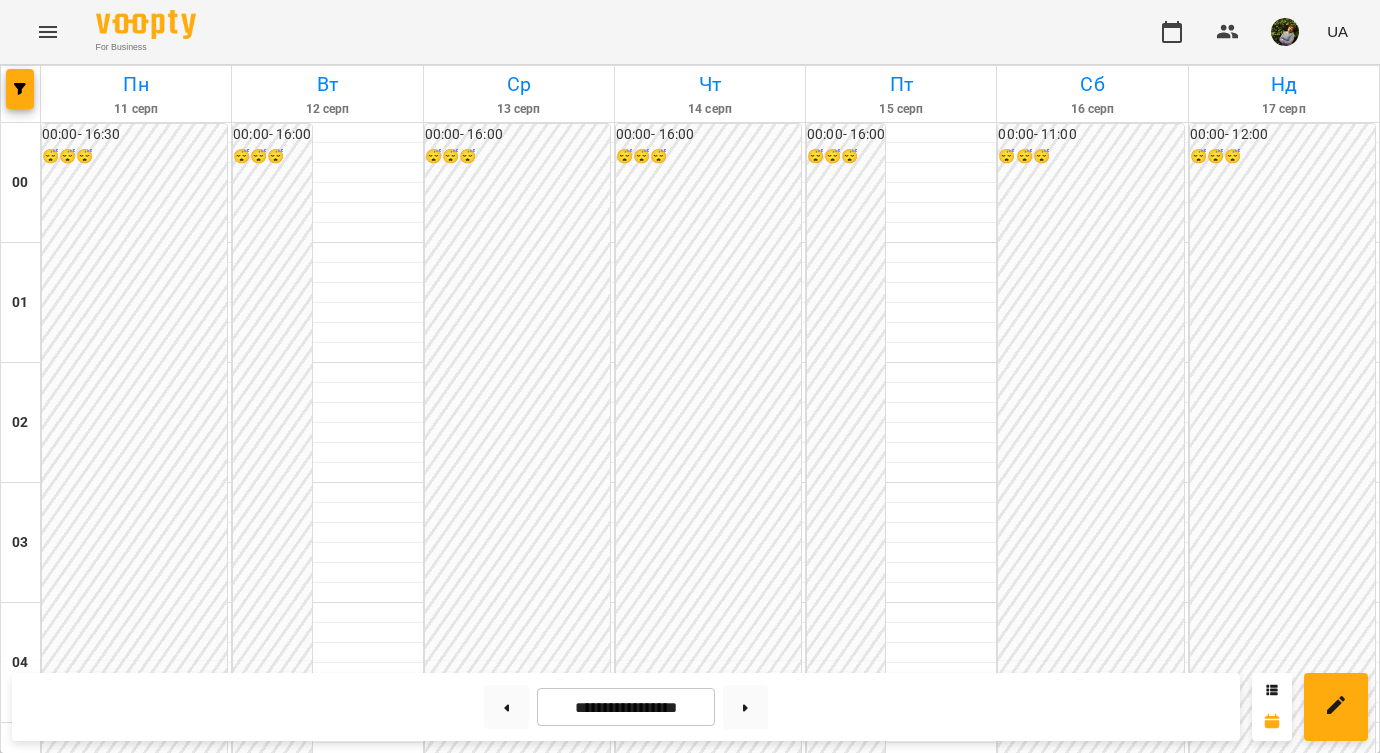 scroll, scrollTop: 1740, scrollLeft: 0, axis: vertical 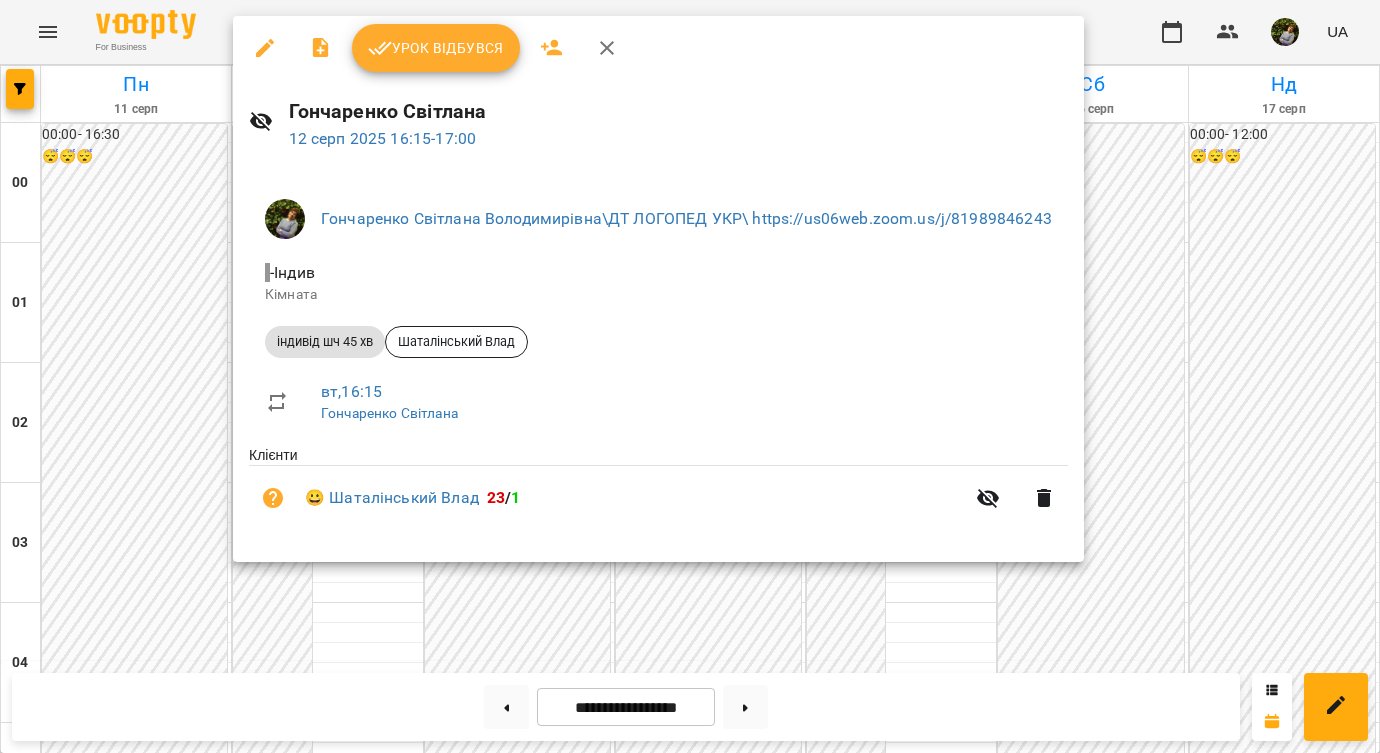 click at bounding box center [690, 376] 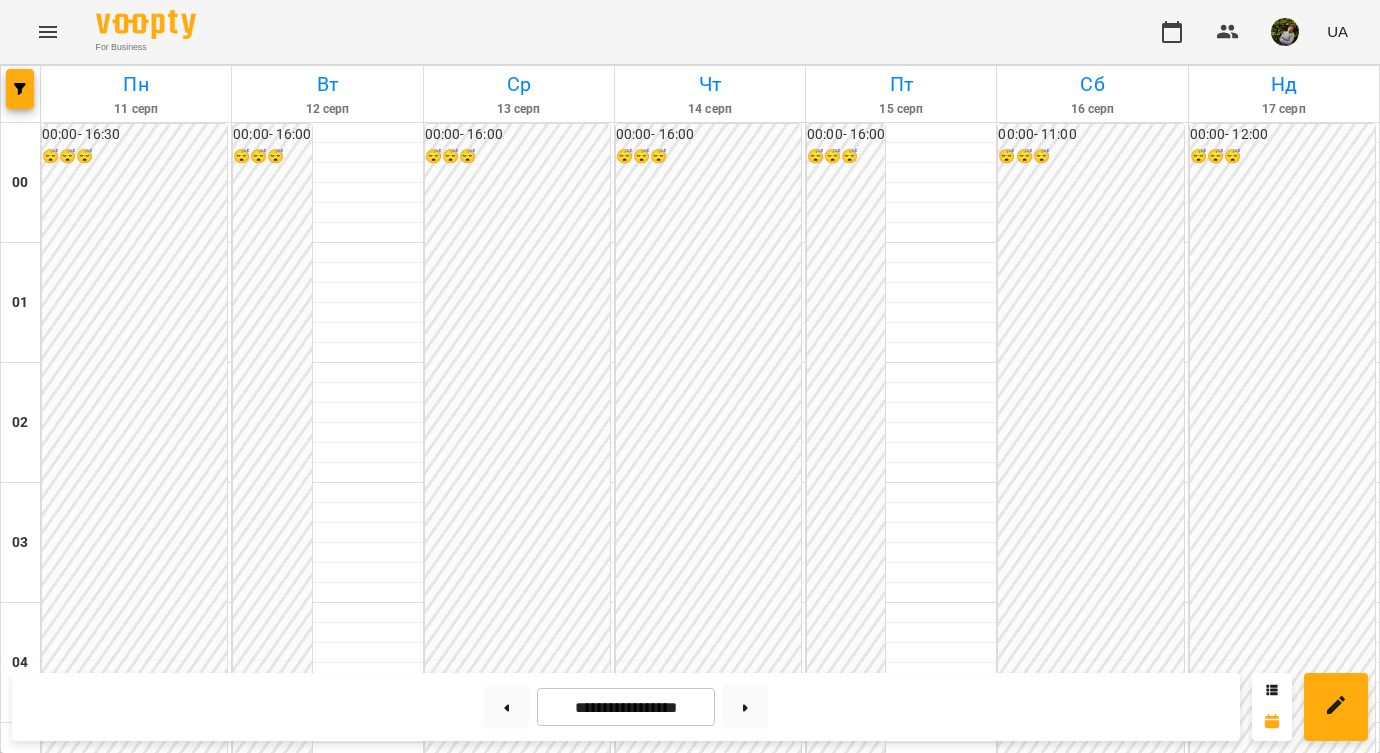click on "17:00" at bounding box center [327, 2191] 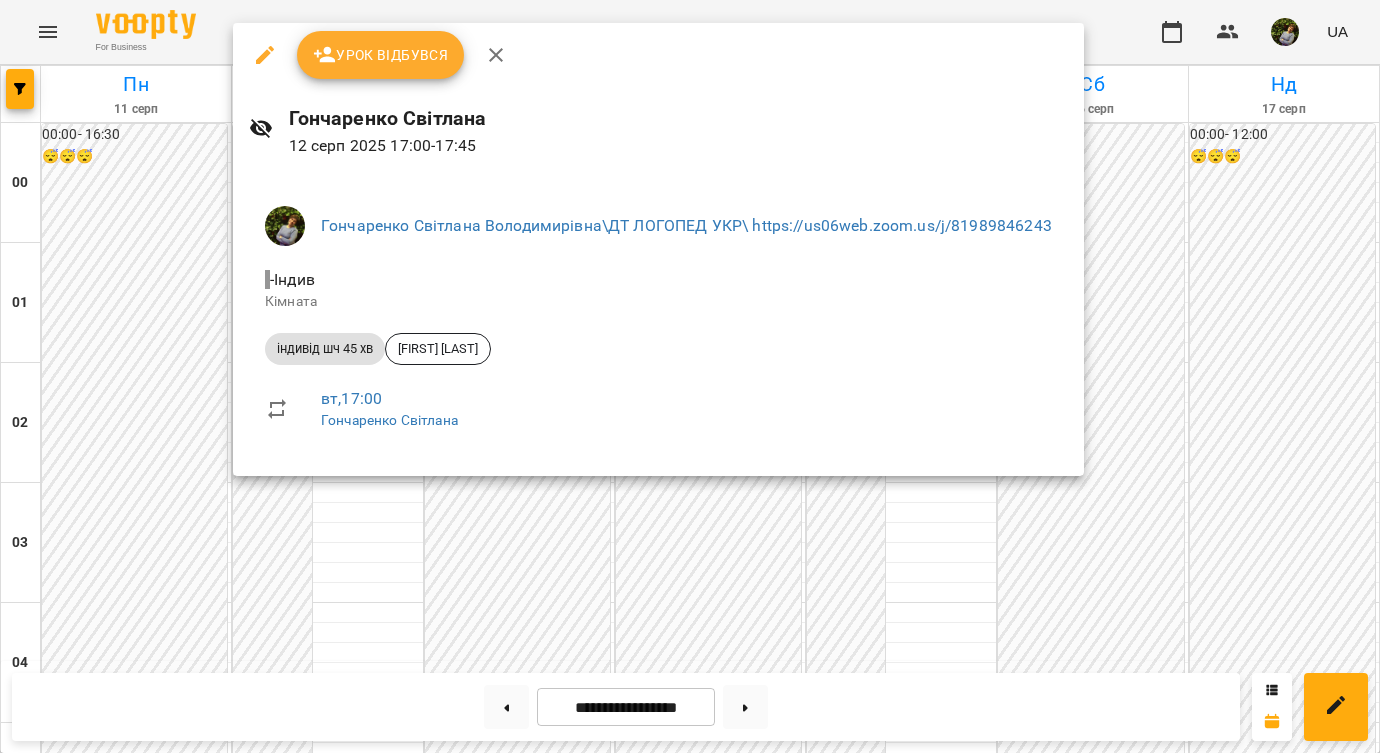 click at bounding box center [690, 376] 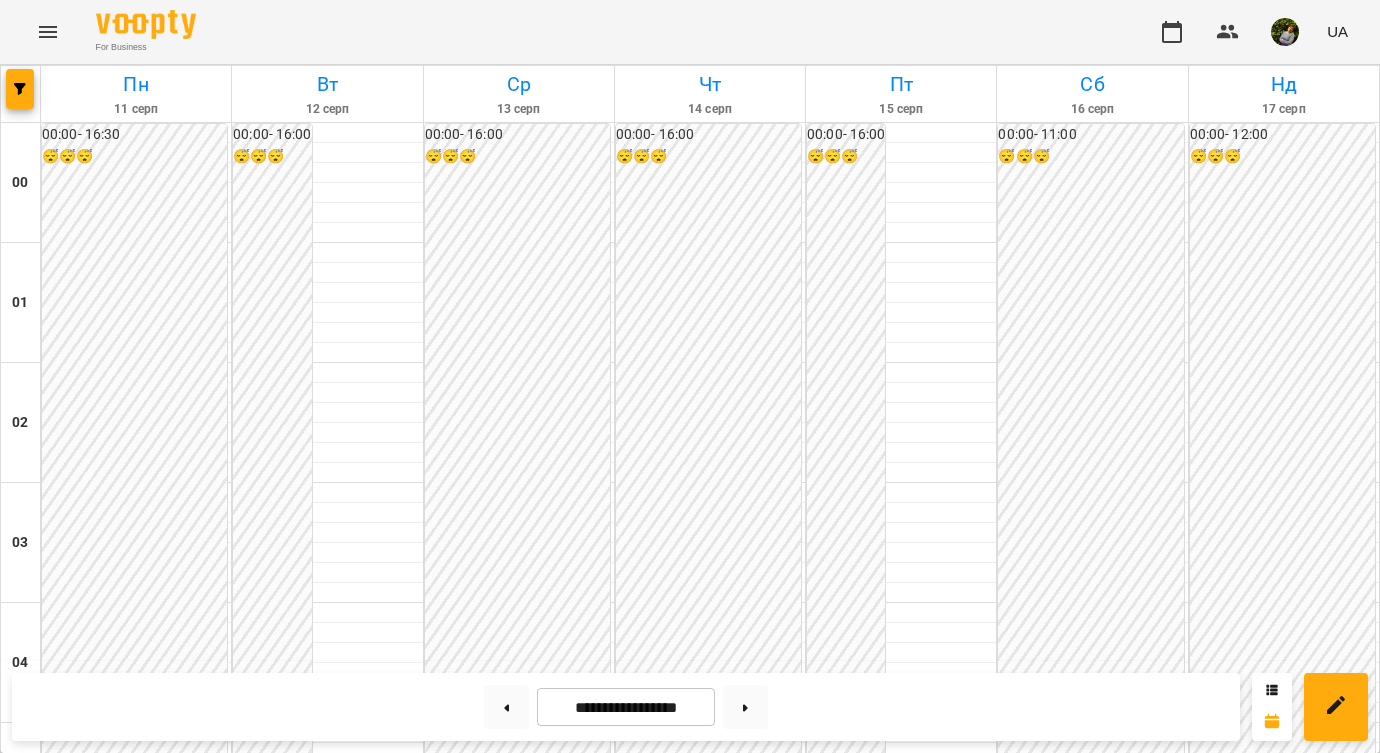 scroll, scrollTop: 977, scrollLeft: 0, axis: vertical 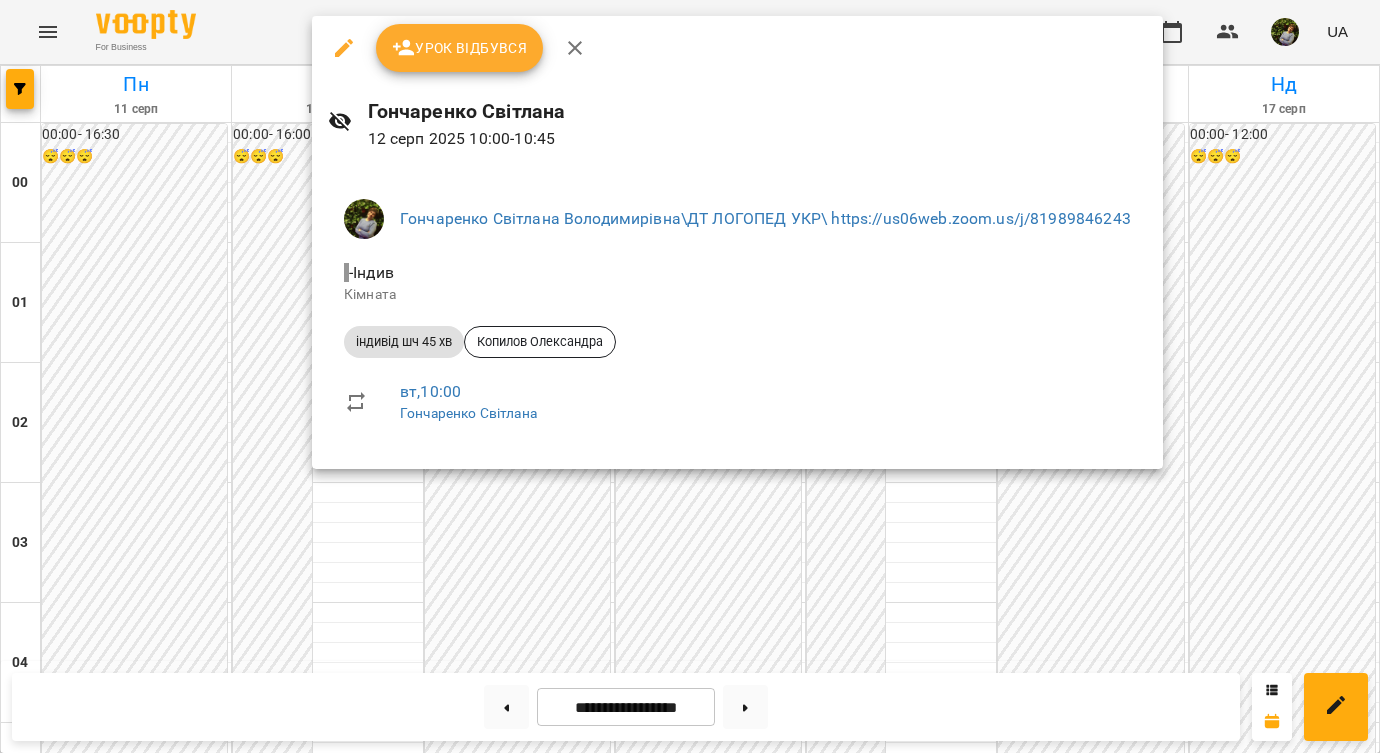 click at bounding box center [690, 376] 